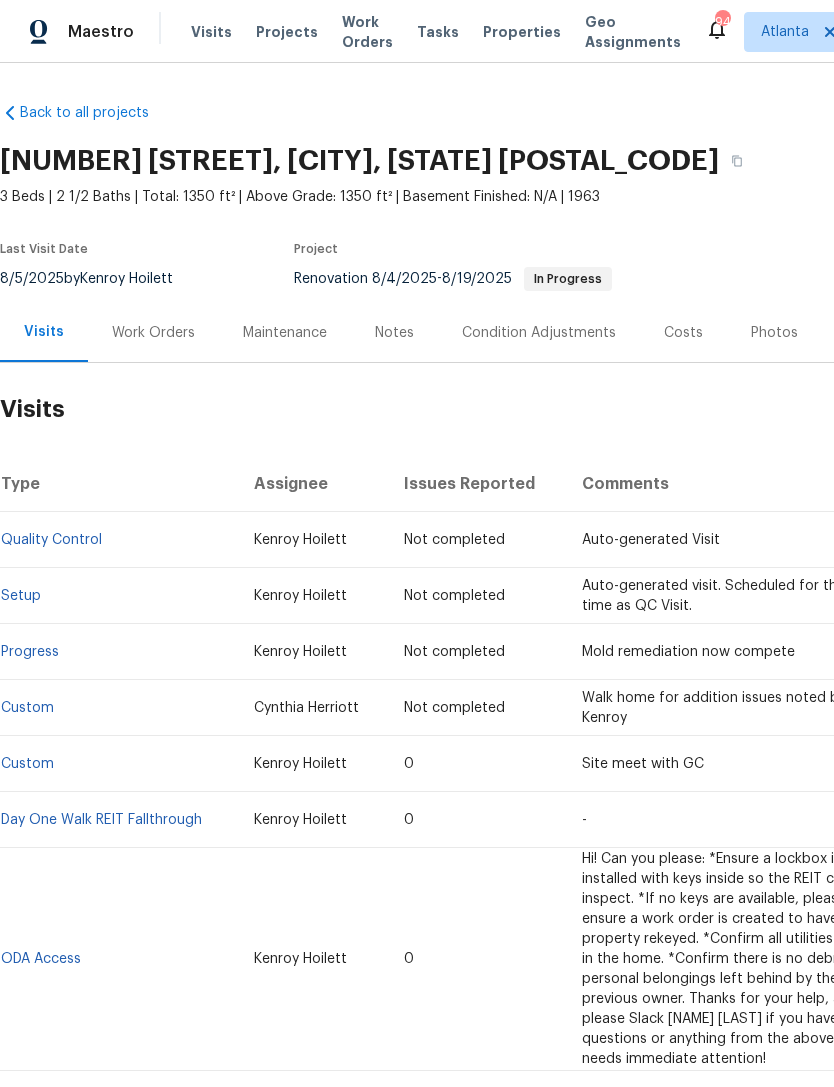 scroll, scrollTop: 0, scrollLeft: 0, axis: both 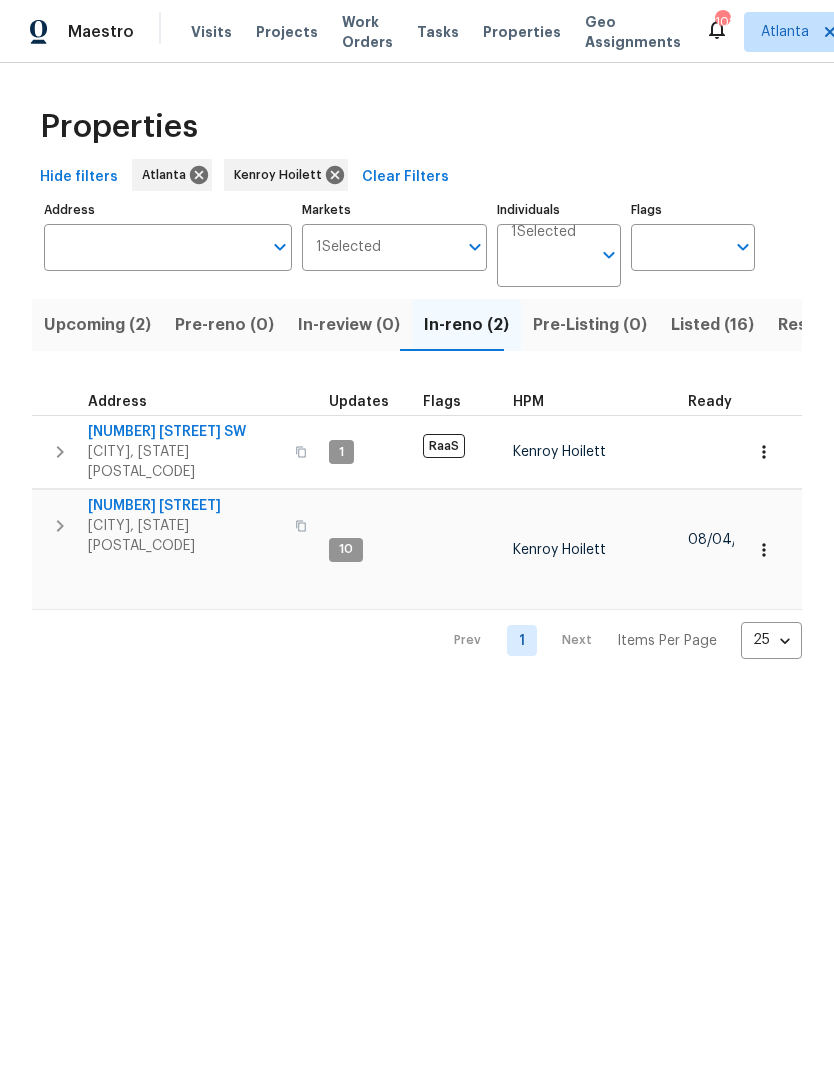 click on "Listed (16)" at bounding box center (712, 325) 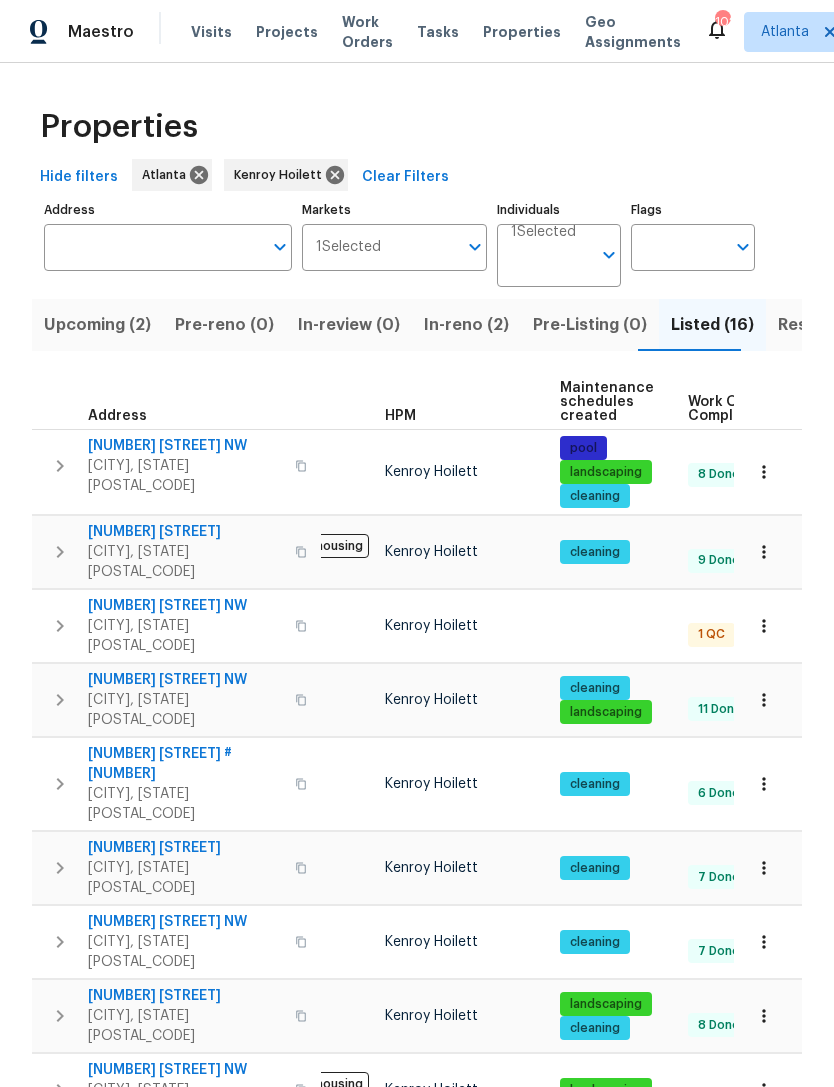 scroll, scrollTop: 0, scrollLeft: 19, axis: horizontal 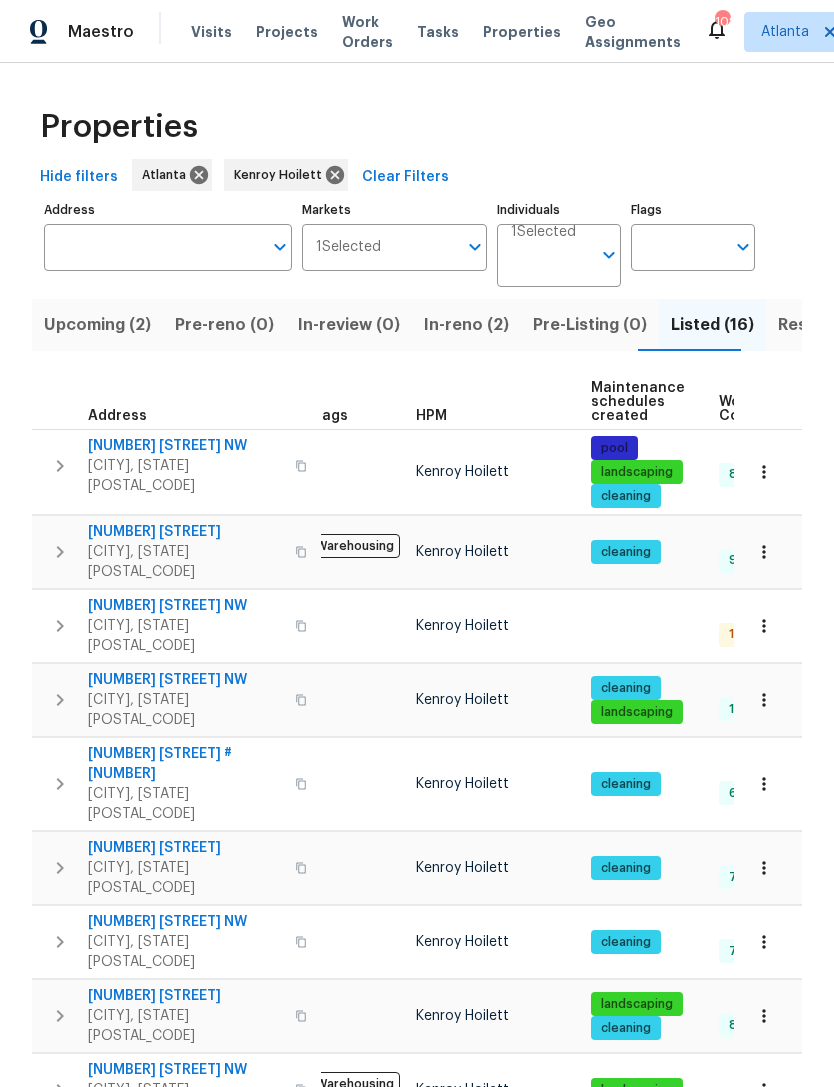 click on "2252 Carefree Cir # 3" at bounding box center (185, 764) 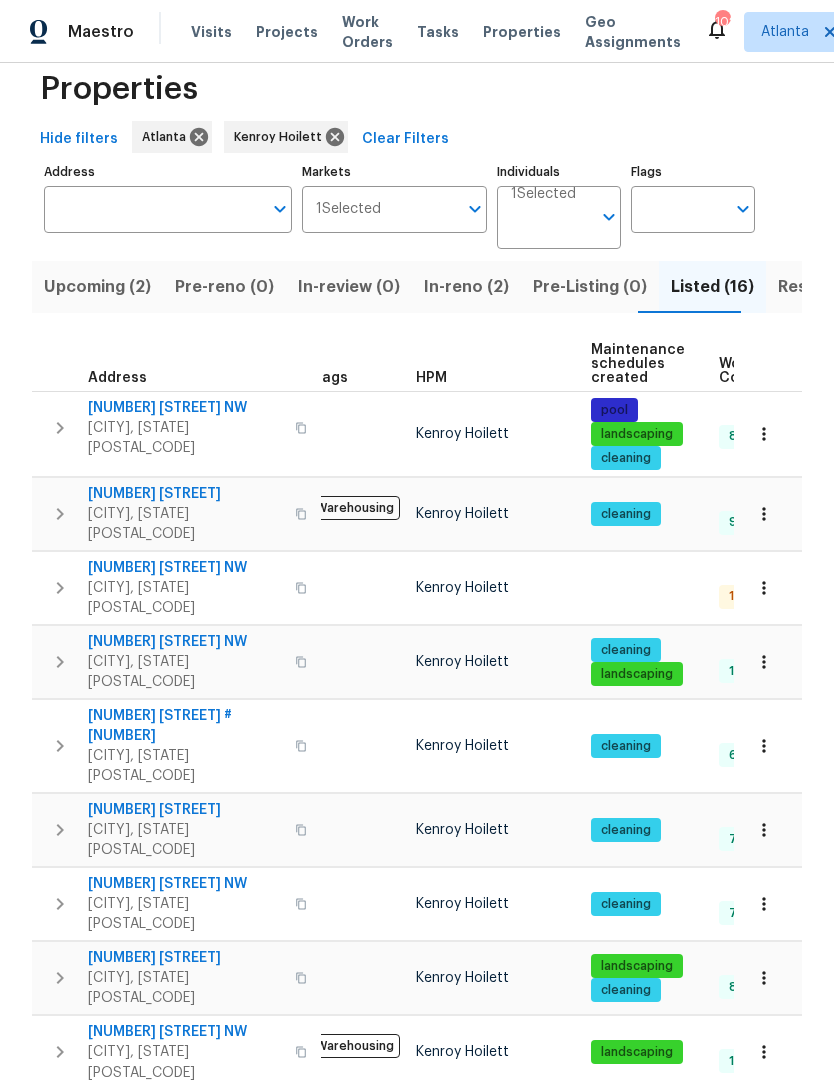 scroll, scrollTop: 39, scrollLeft: 0, axis: vertical 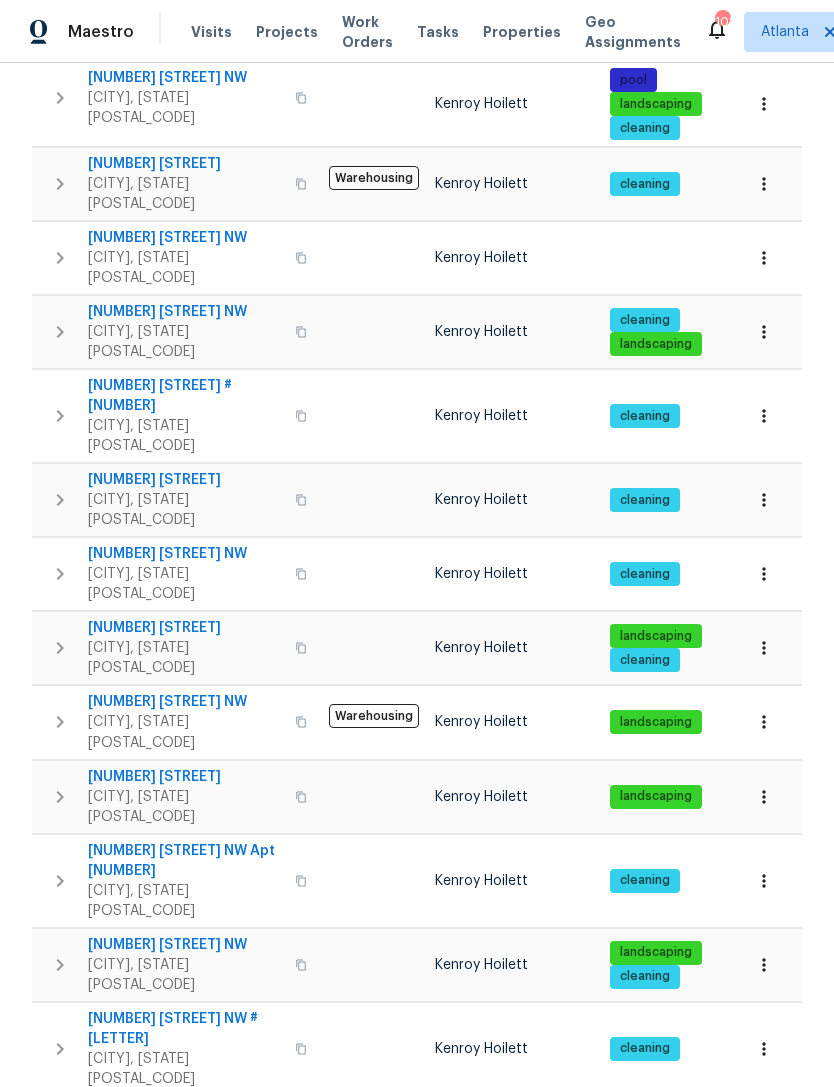 click on "58 Hamil Ct NW" at bounding box center (185, 945) 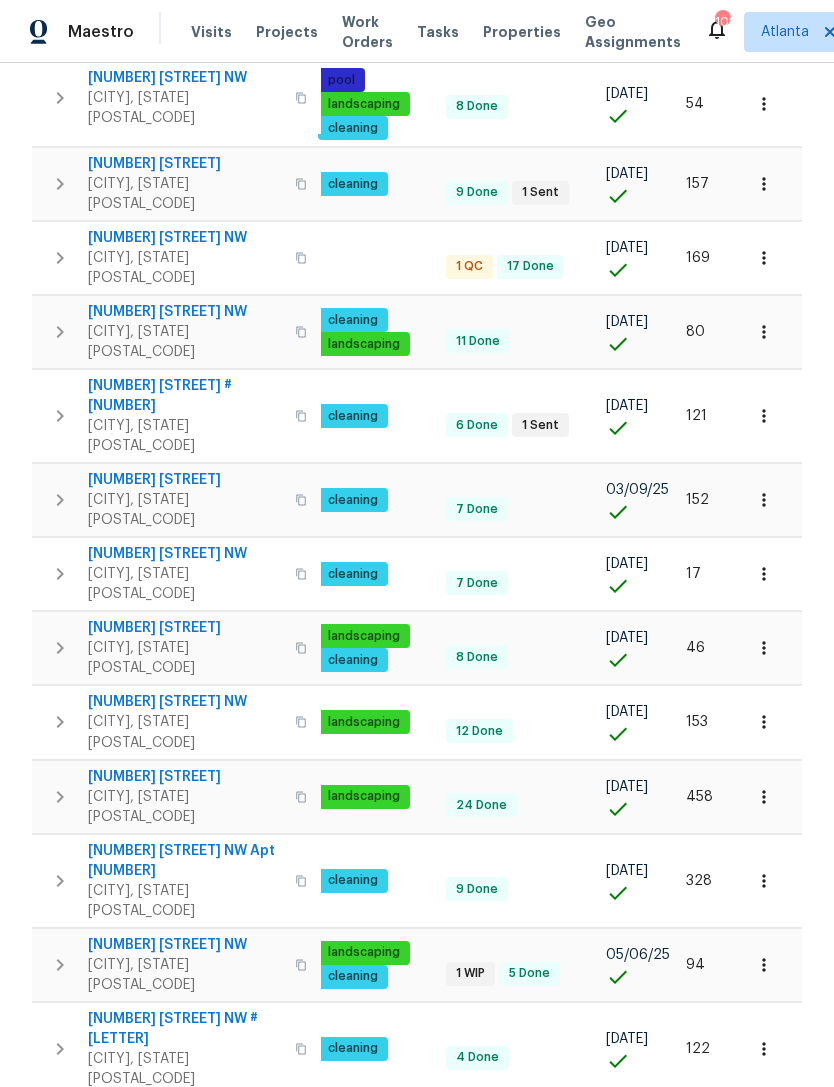 scroll, scrollTop: 0, scrollLeft: 291, axis: horizontal 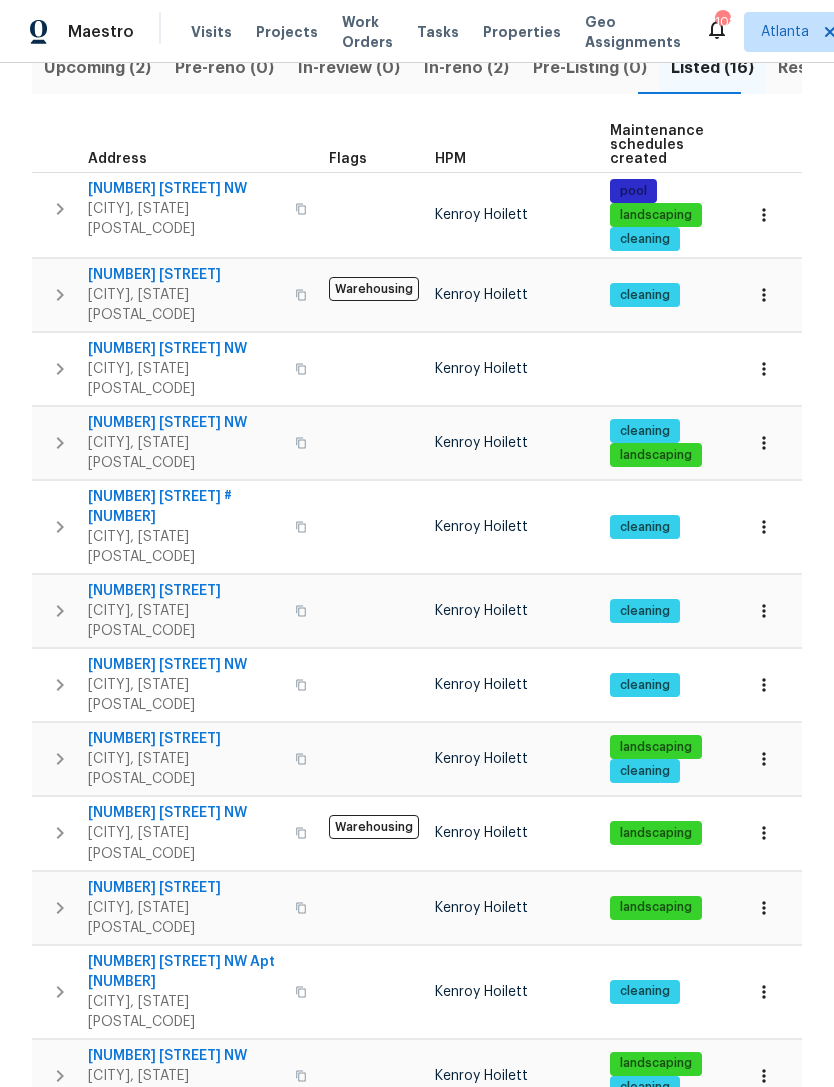 click on "4190 Haynes Mill Ct NW" at bounding box center (185, 349) 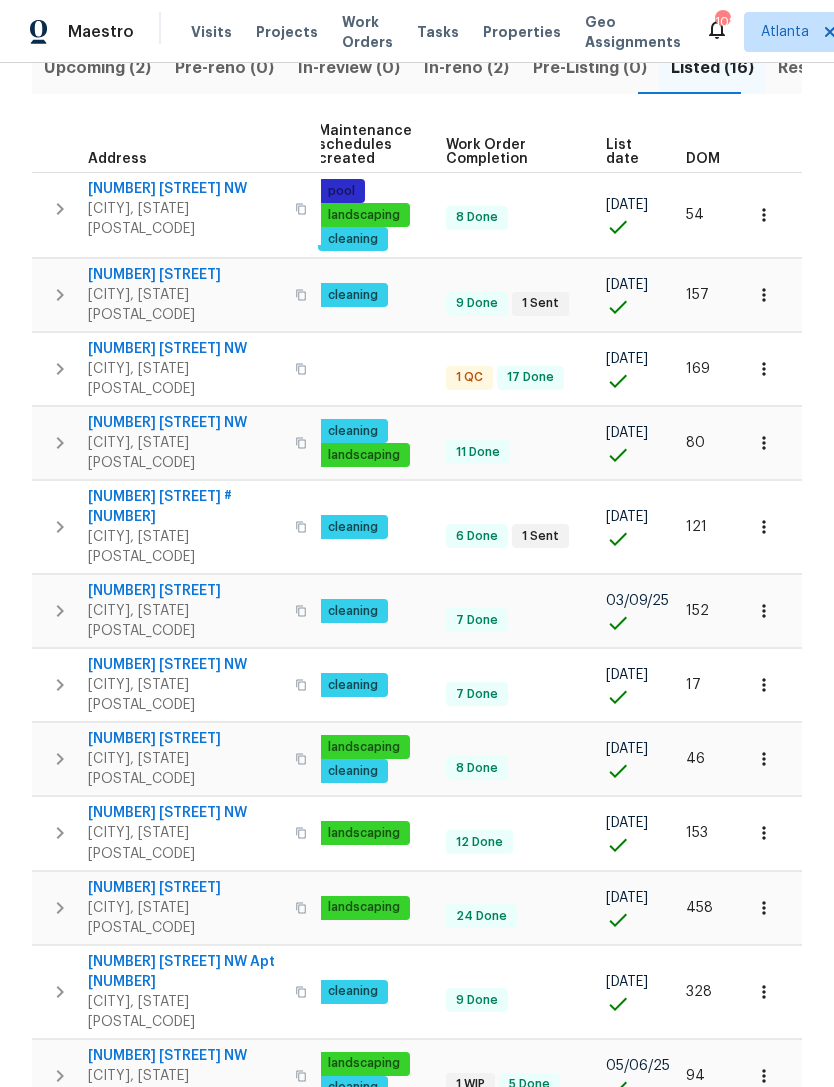 scroll, scrollTop: 0, scrollLeft: 291, axis: horizontal 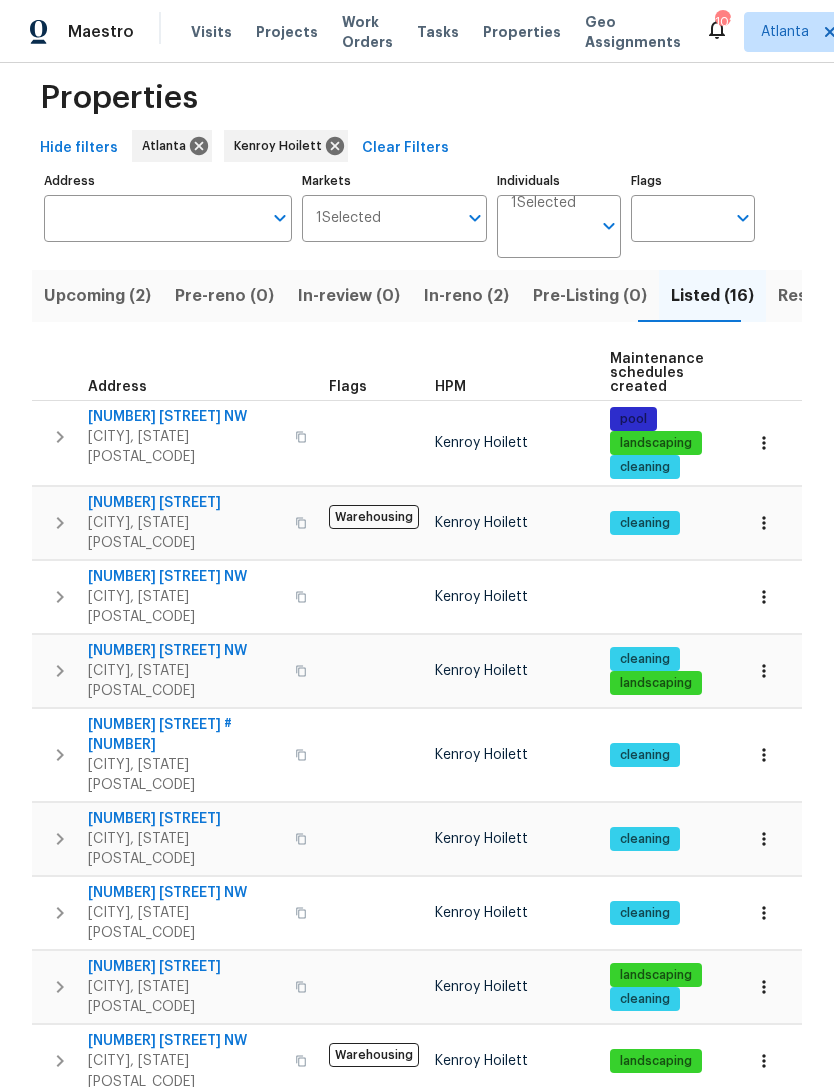 click on "59 Middlebrook Dr" at bounding box center (185, 503) 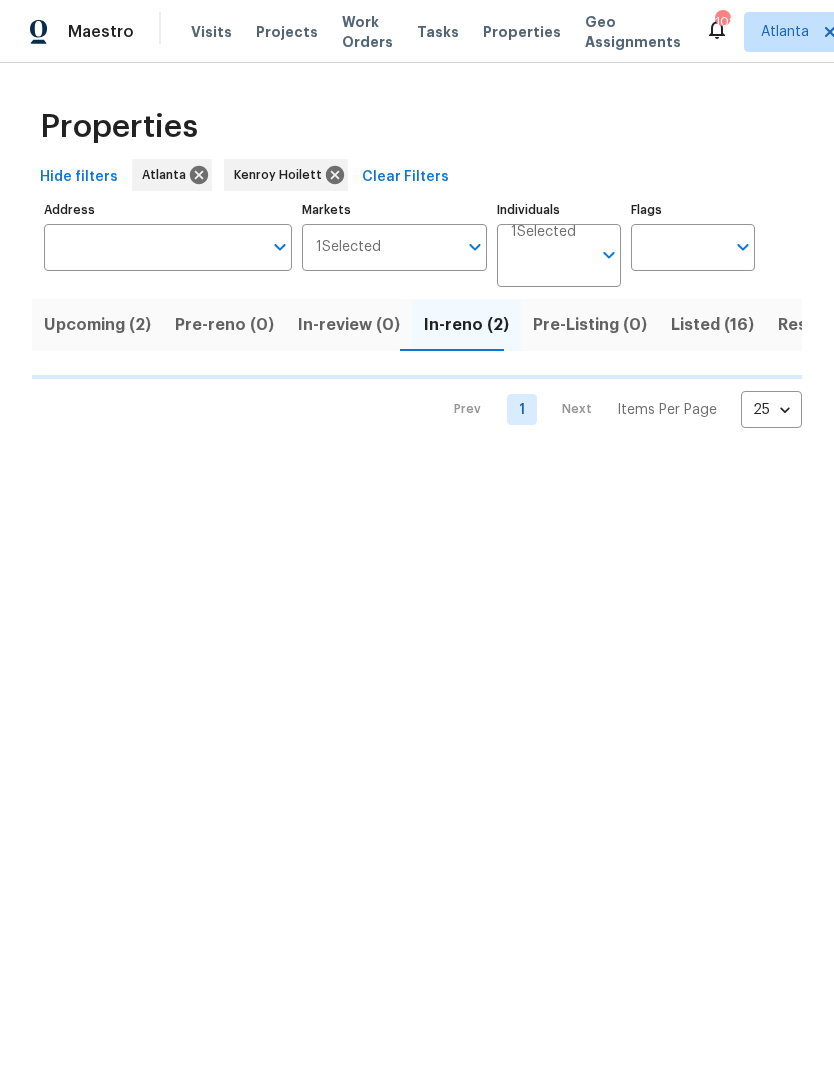 scroll, scrollTop: 0, scrollLeft: 0, axis: both 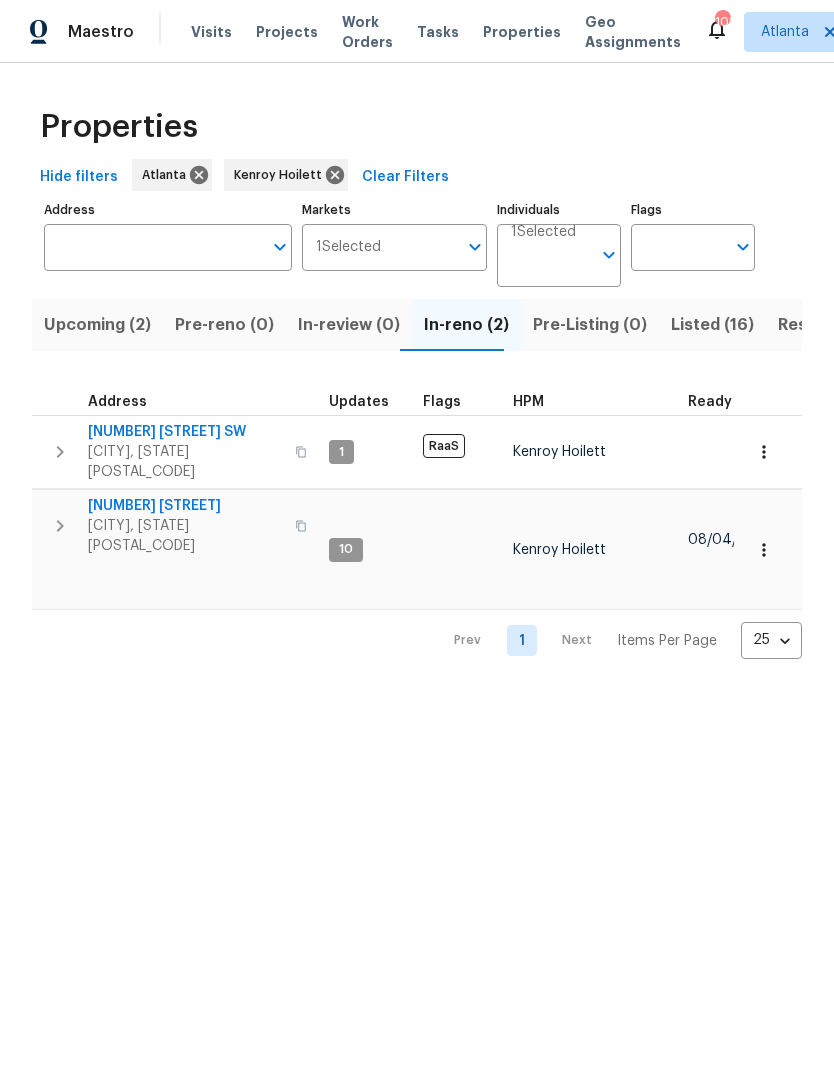 click on "Marietta, GA 30066" at bounding box center (185, 536) 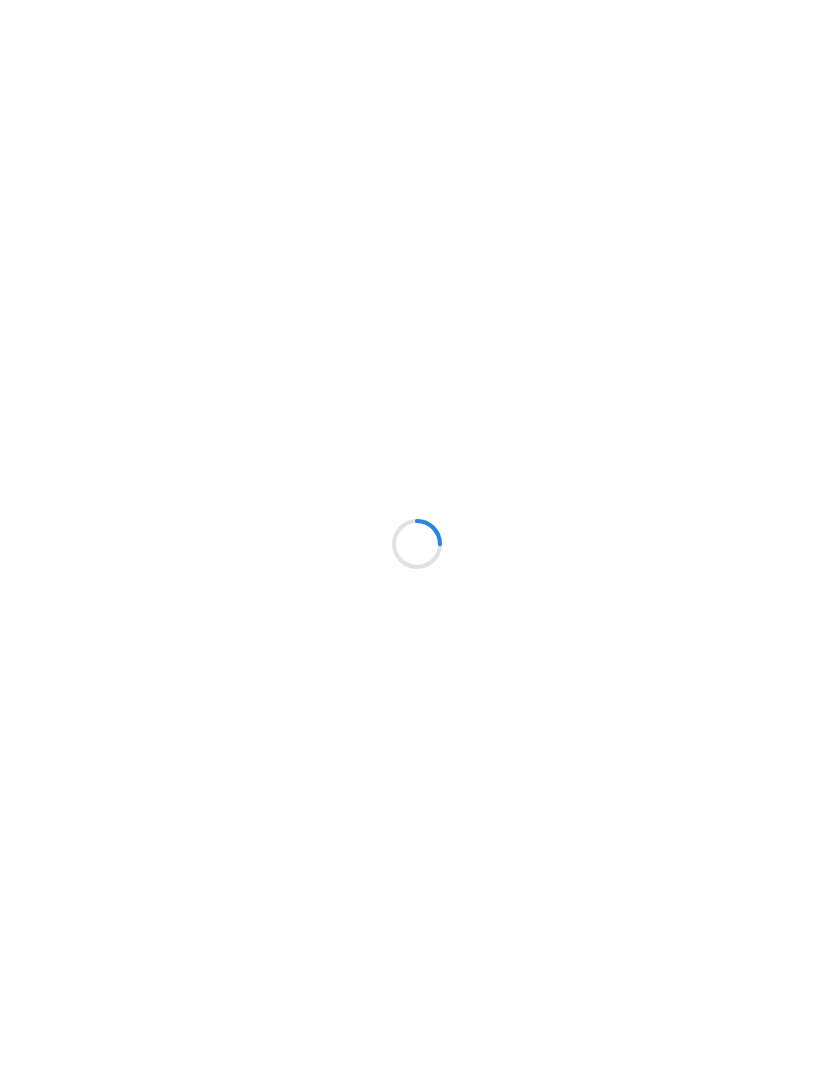 scroll, scrollTop: 0, scrollLeft: 0, axis: both 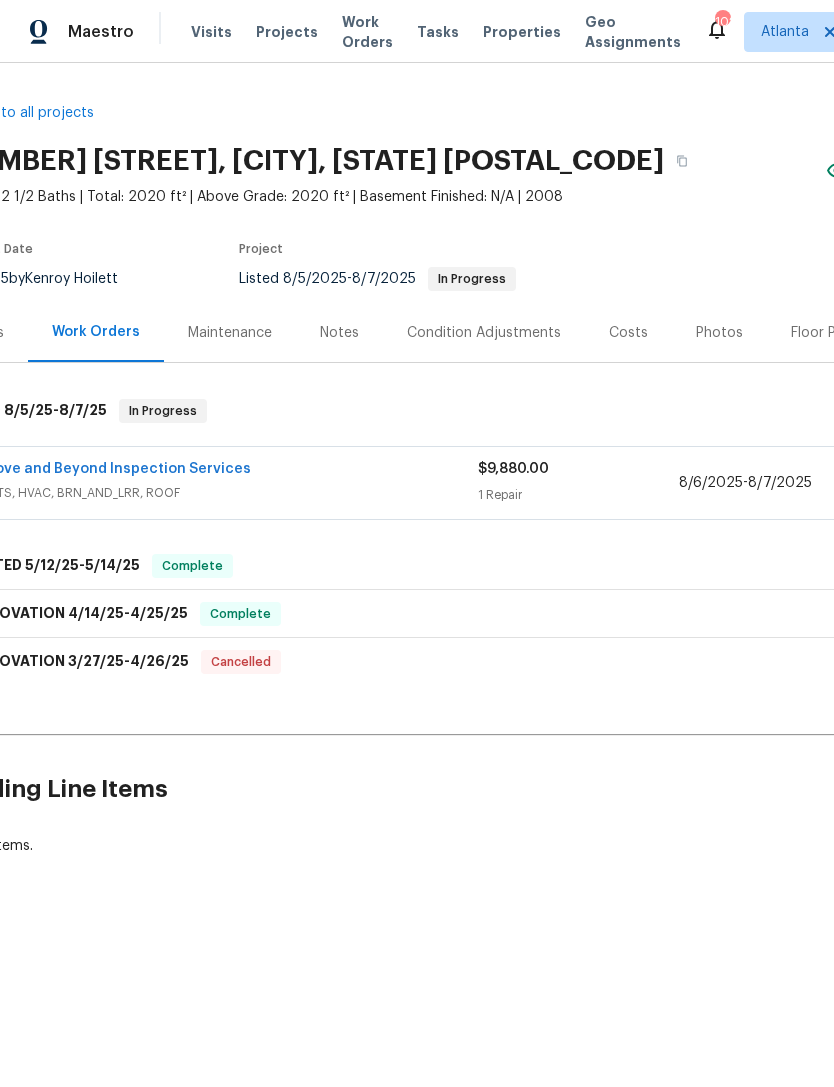 click on "Above and Beyond Inspection Services" at bounding box center [113, 469] 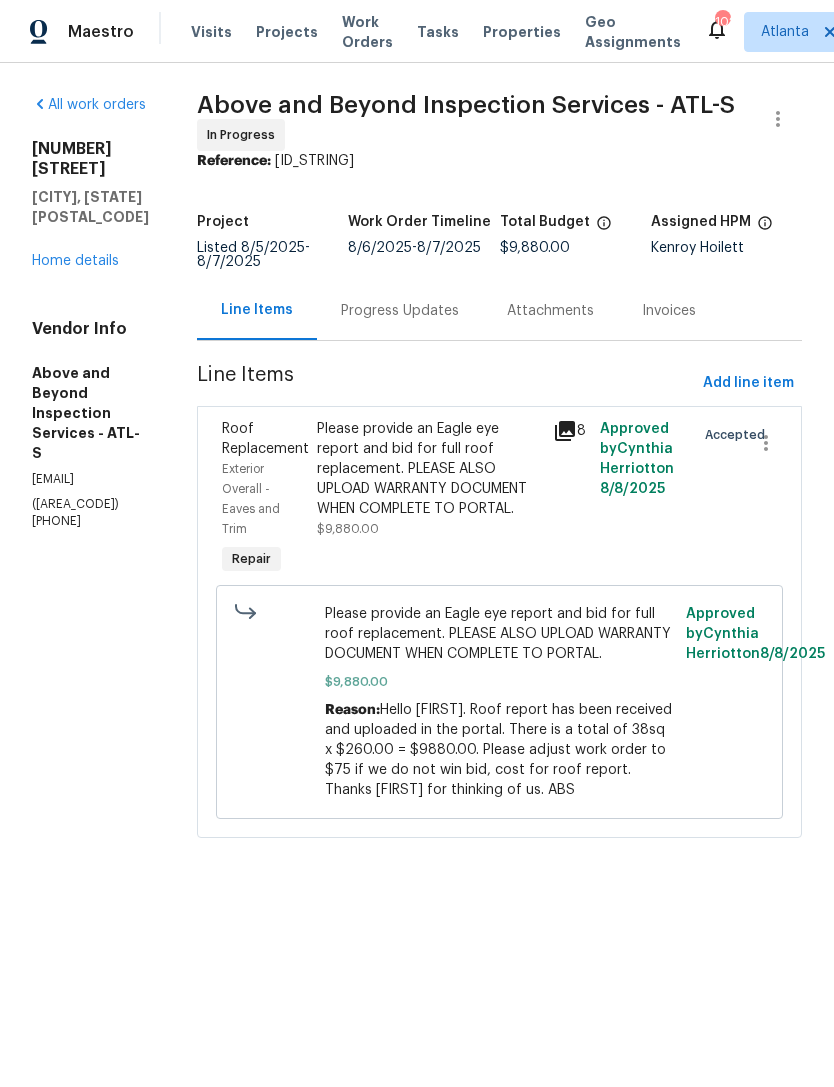 click on "Progress Updates" at bounding box center (400, 311) 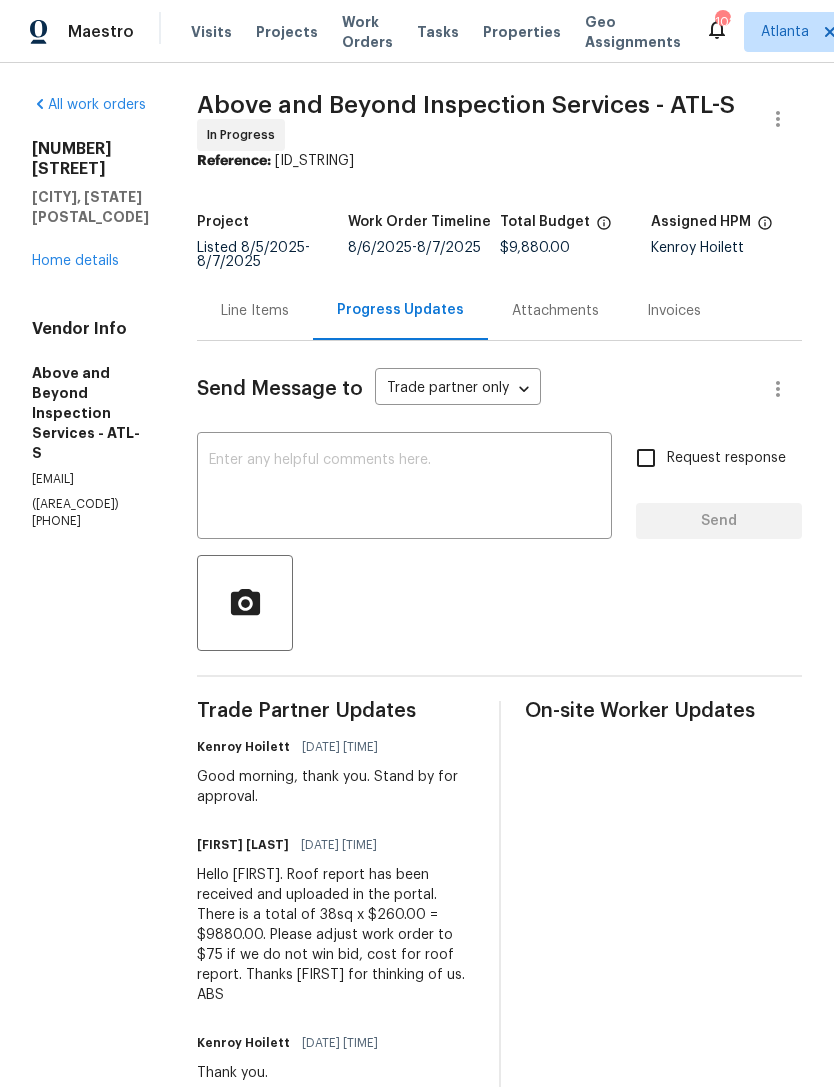 click at bounding box center (404, 488) 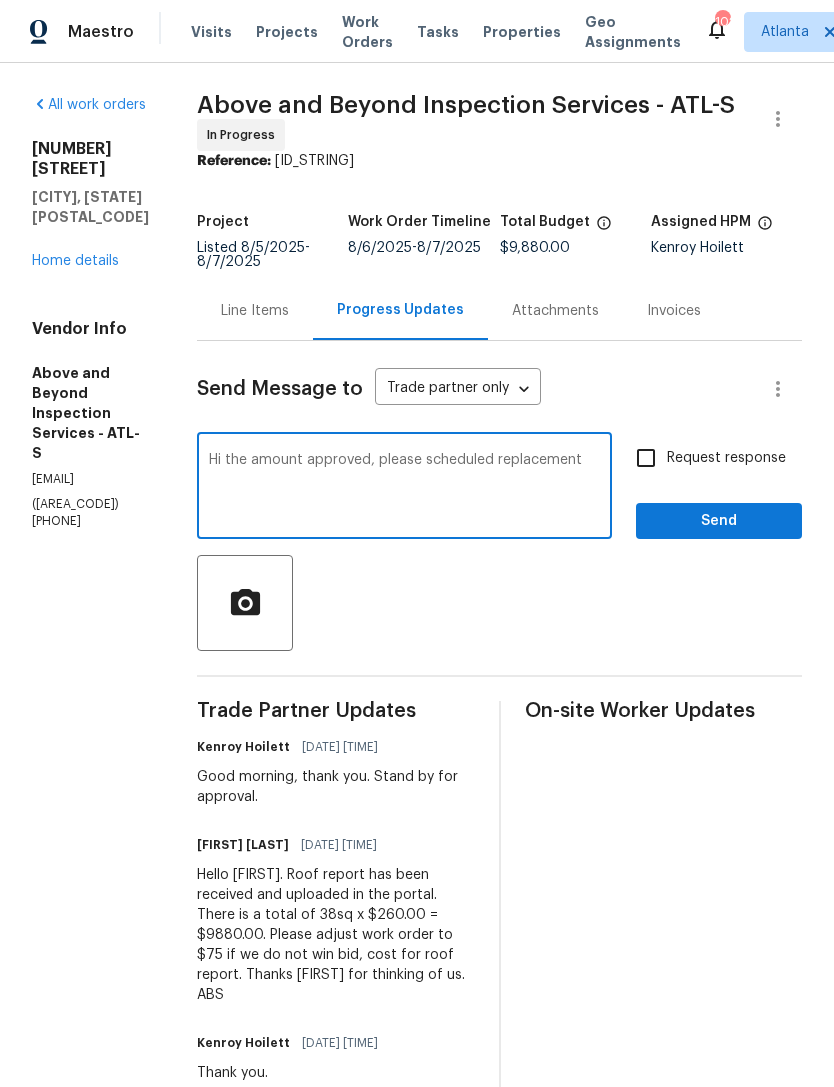 click on "Hi the amount approved, please scheduled replacement" at bounding box center [404, 488] 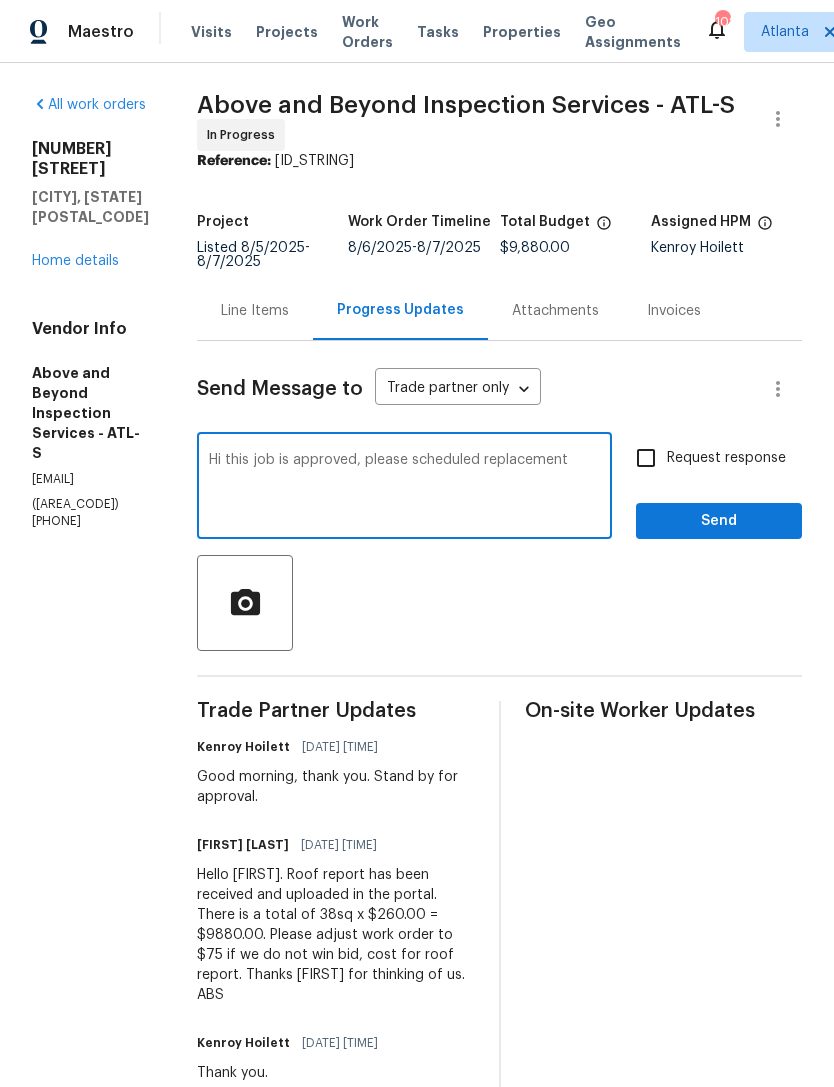 click on "Hi this job is approved, please scheduled replacement" at bounding box center (404, 488) 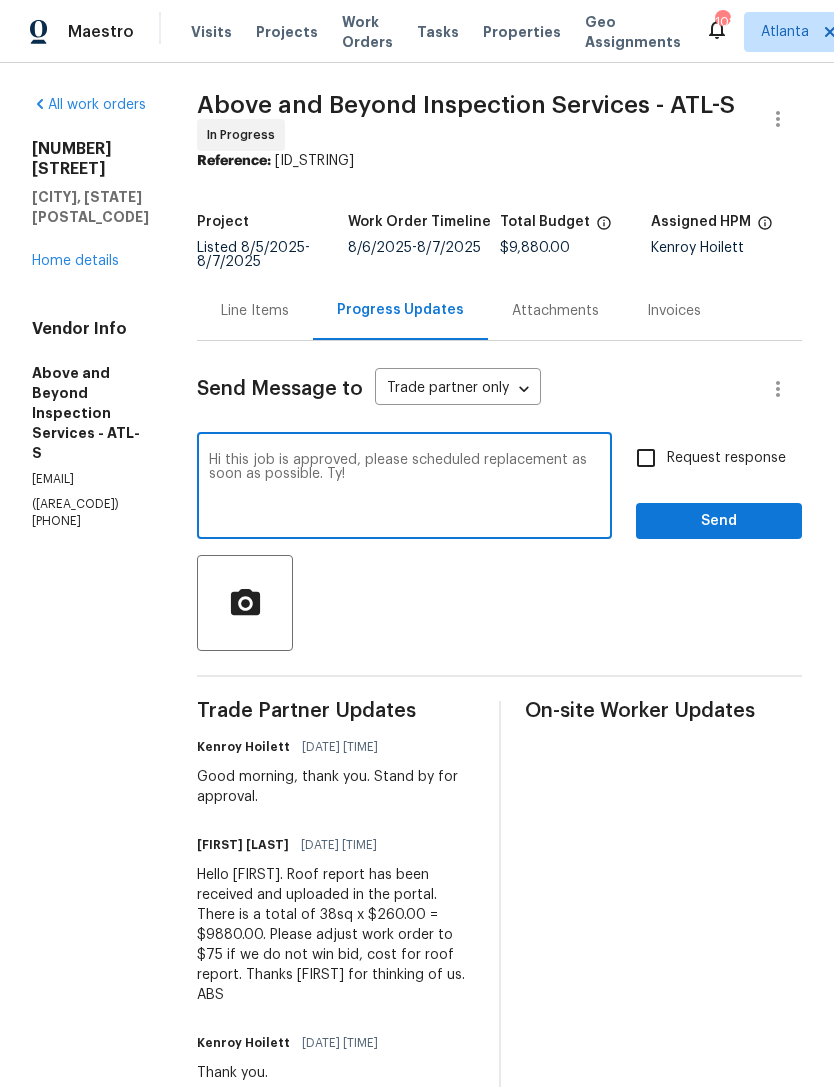 type on "Hi this job is approved, please scheduled replacement as soon as possible. Ty!" 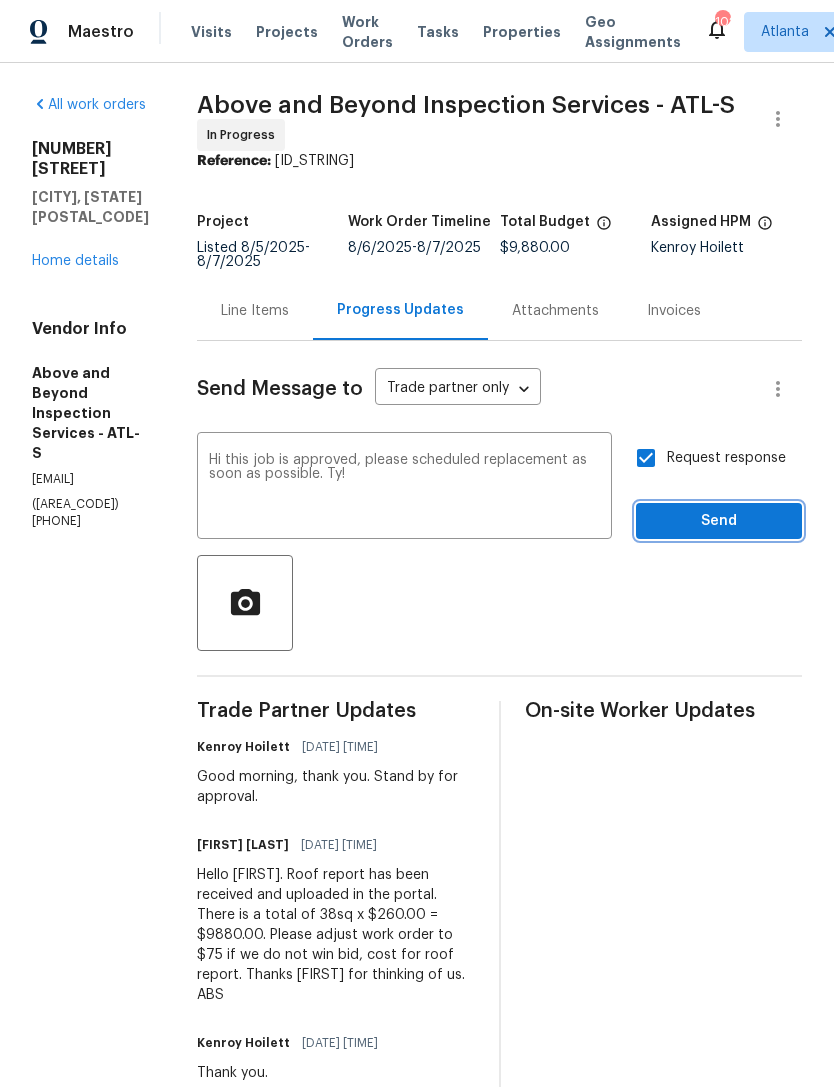 click on "Send" at bounding box center [719, 521] 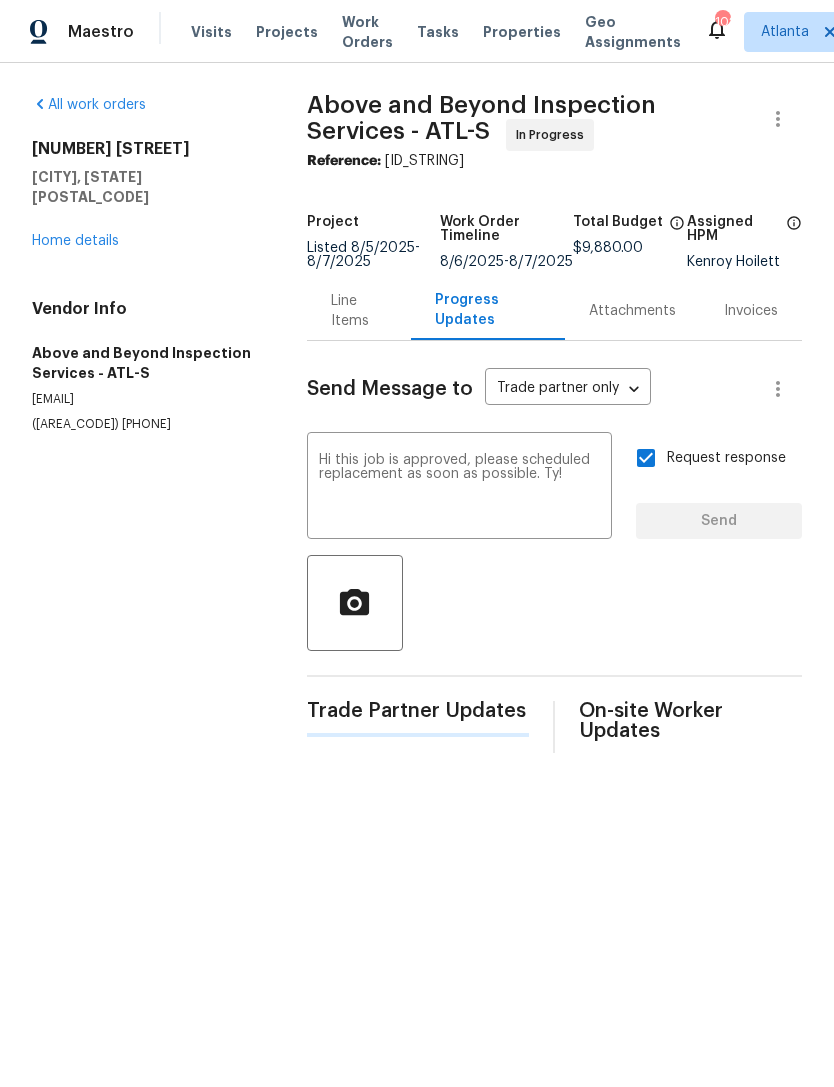 type 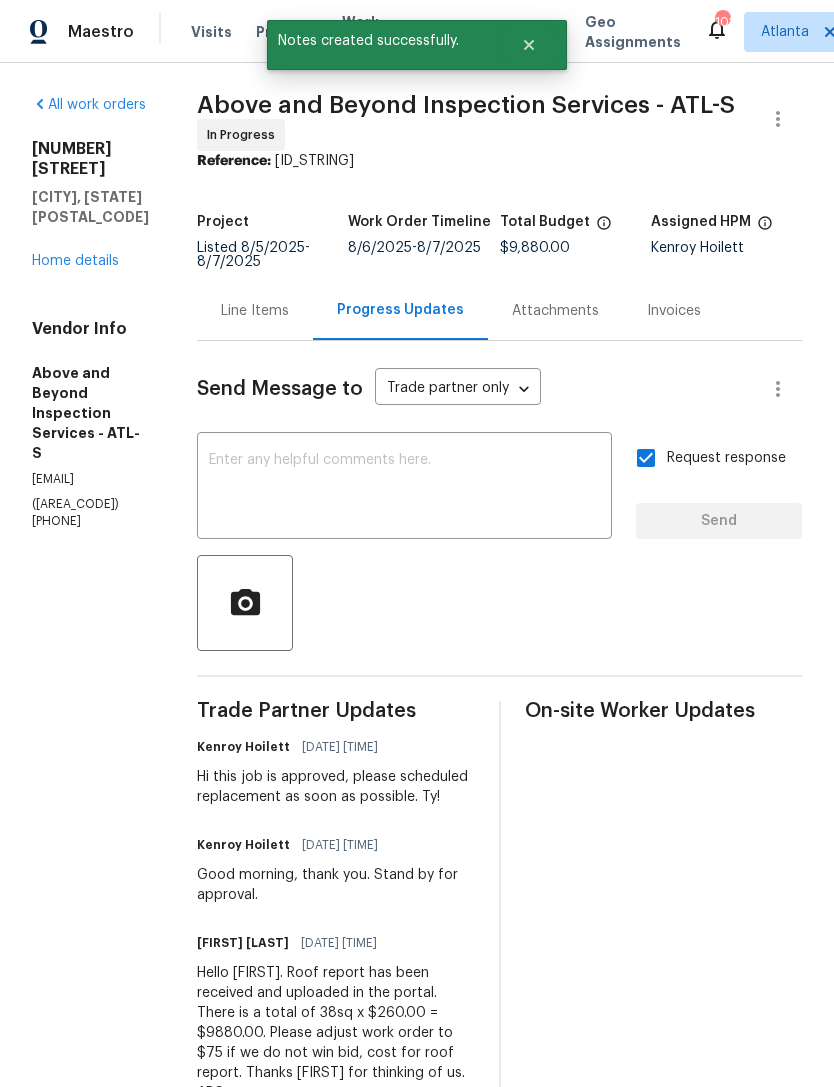 click on "Home details" at bounding box center (75, 261) 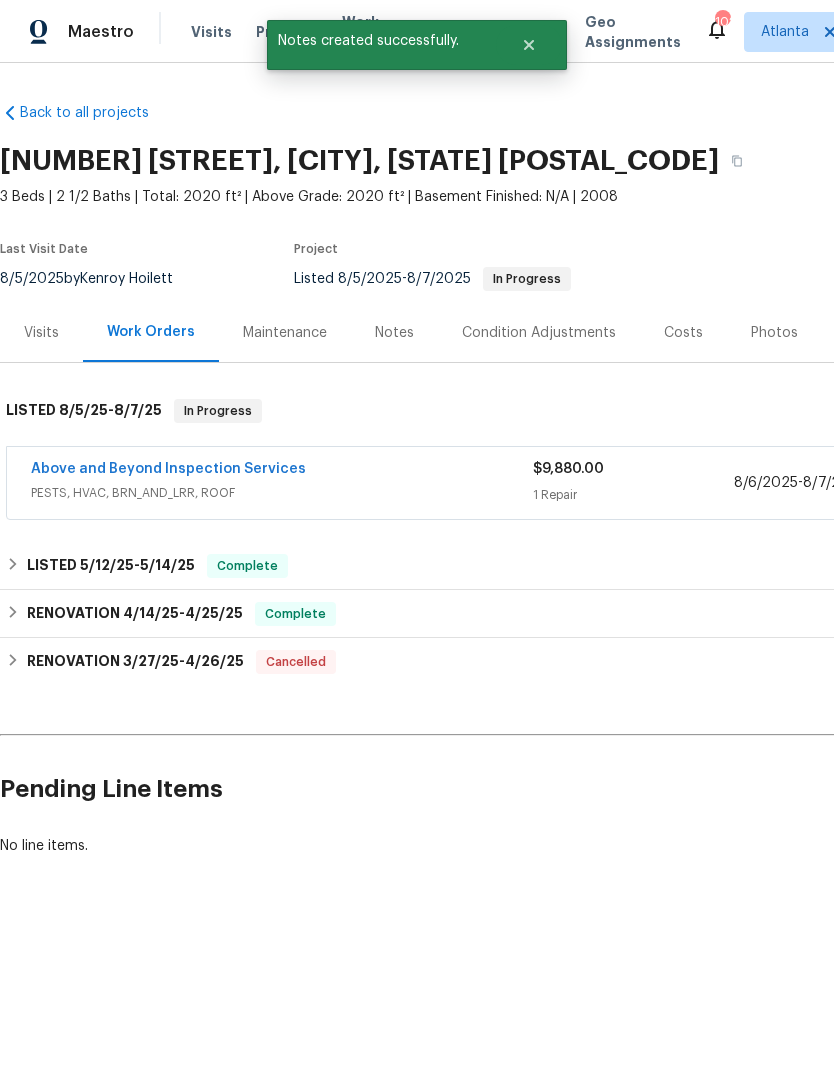 scroll, scrollTop: 0, scrollLeft: 0, axis: both 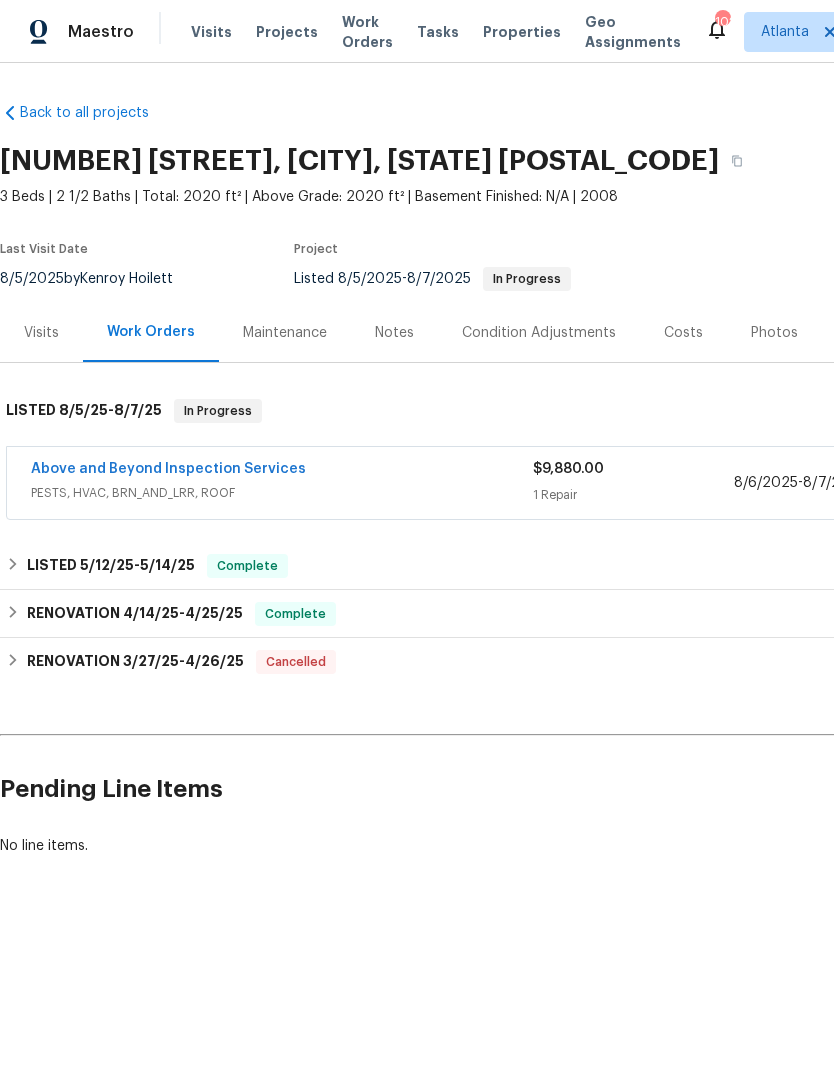 click on "Visits" at bounding box center [41, 333] 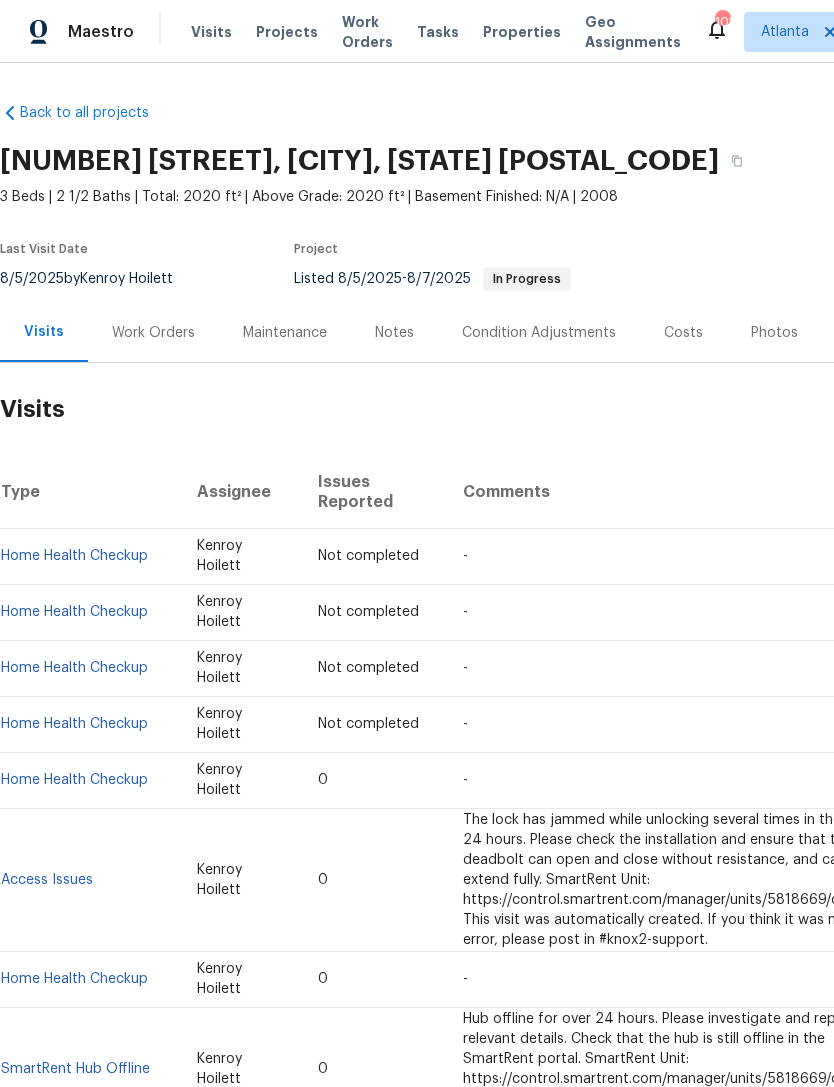 scroll, scrollTop: 0, scrollLeft: 0, axis: both 